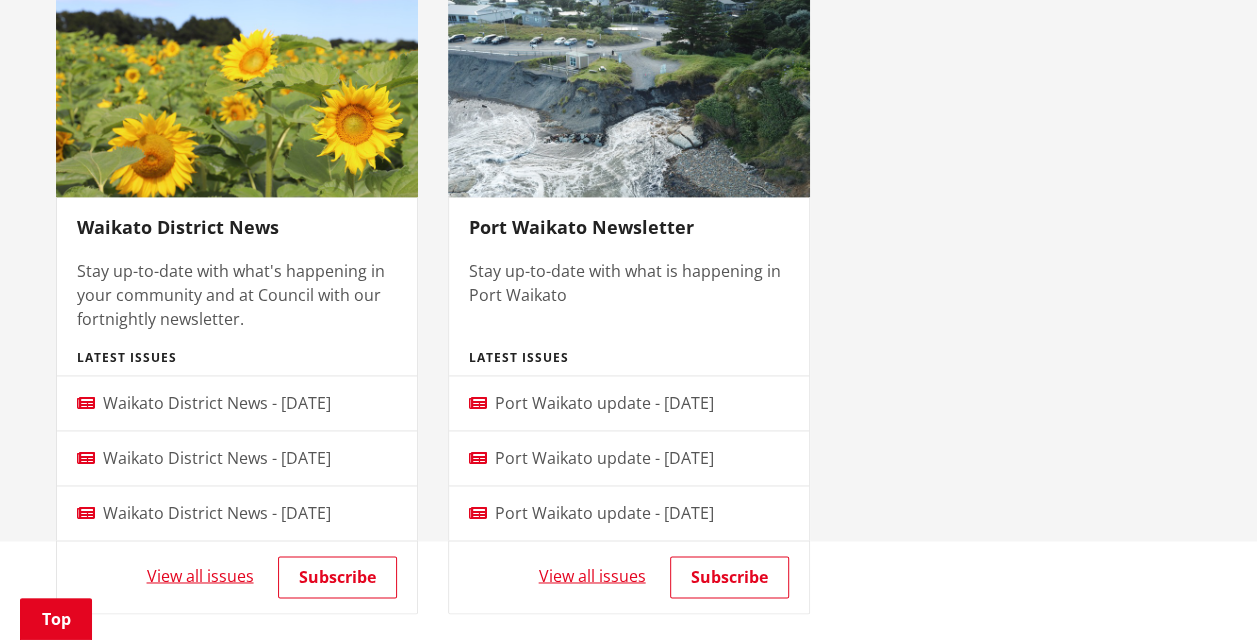 scroll, scrollTop: 1223, scrollLeft: 0, axis: vertical 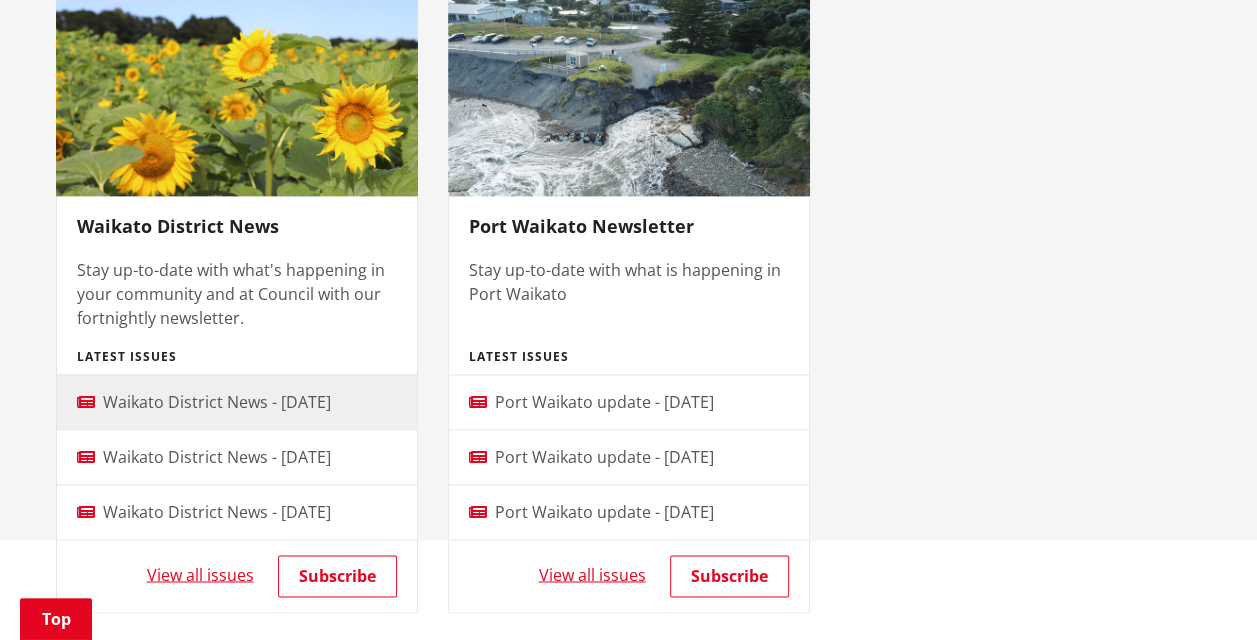 click on "Waikato District News - [DATE]" at bounding box center [217, 402] 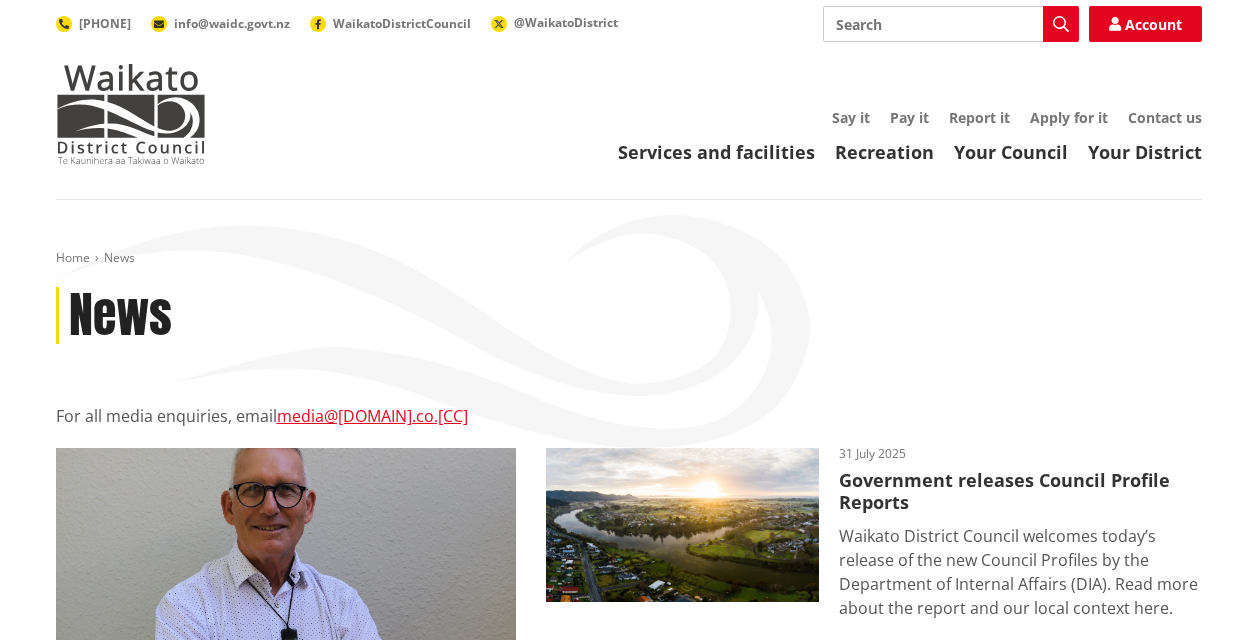 scroll, scrollTop: 1223, scrollLeft: 0, axis: vertical 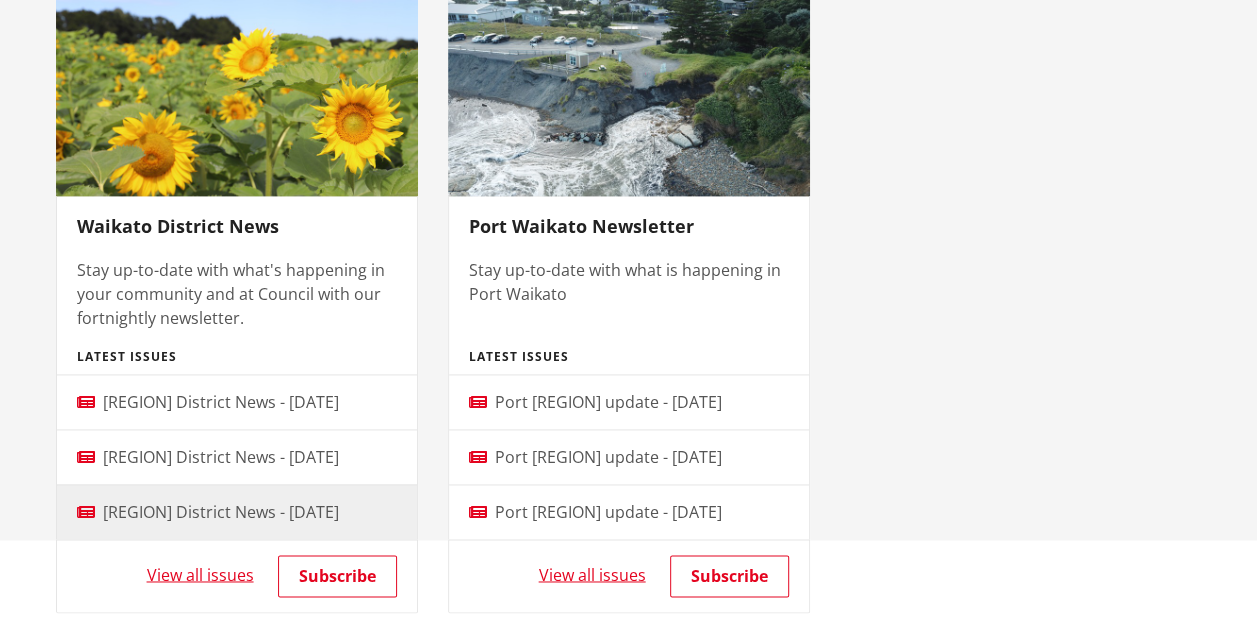 click on "Waikato District News - 19 June 2025" at bounding box center [221, 512] 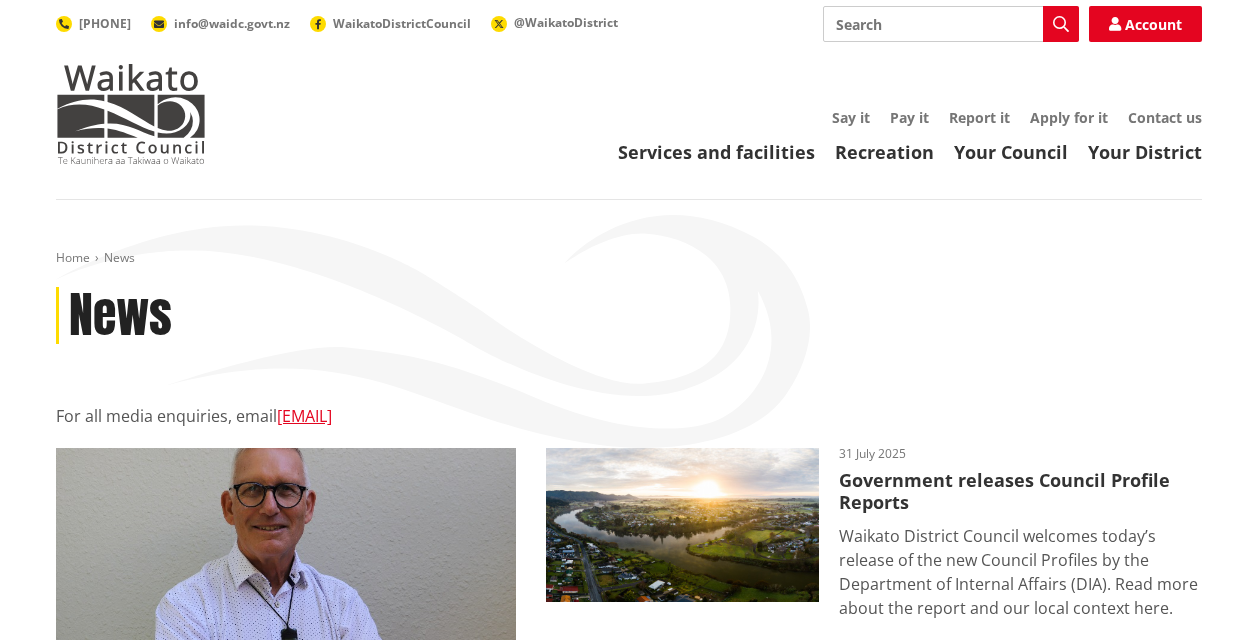 scroll, scrollTop: 1223, scrollLeft: 0, axis: vertical 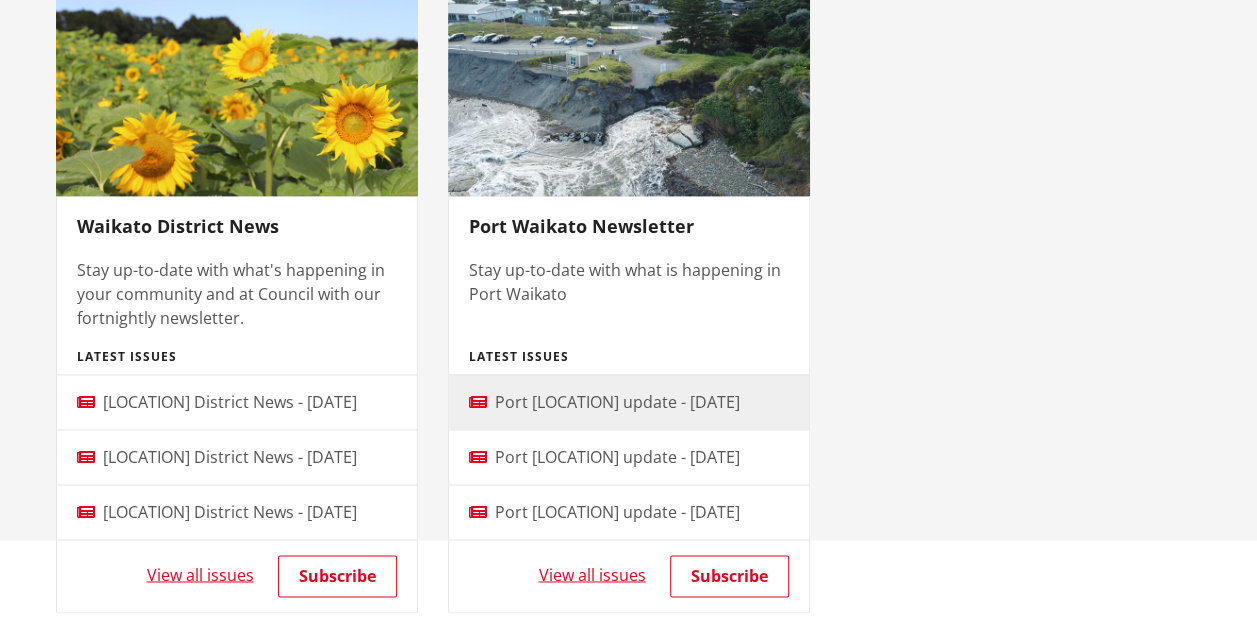 click on "Port Waikato update - [DATE]" at bounding box center (617, 402) 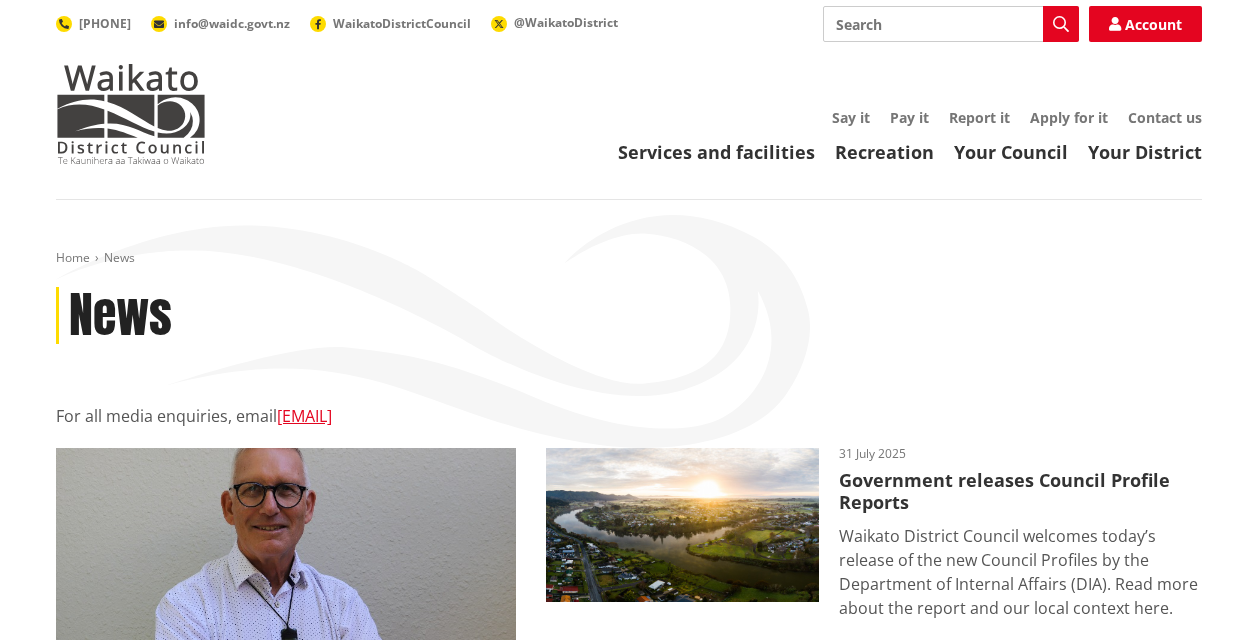scroll, scrollTop: 1223, scrollLeft: 0, axis: vertical 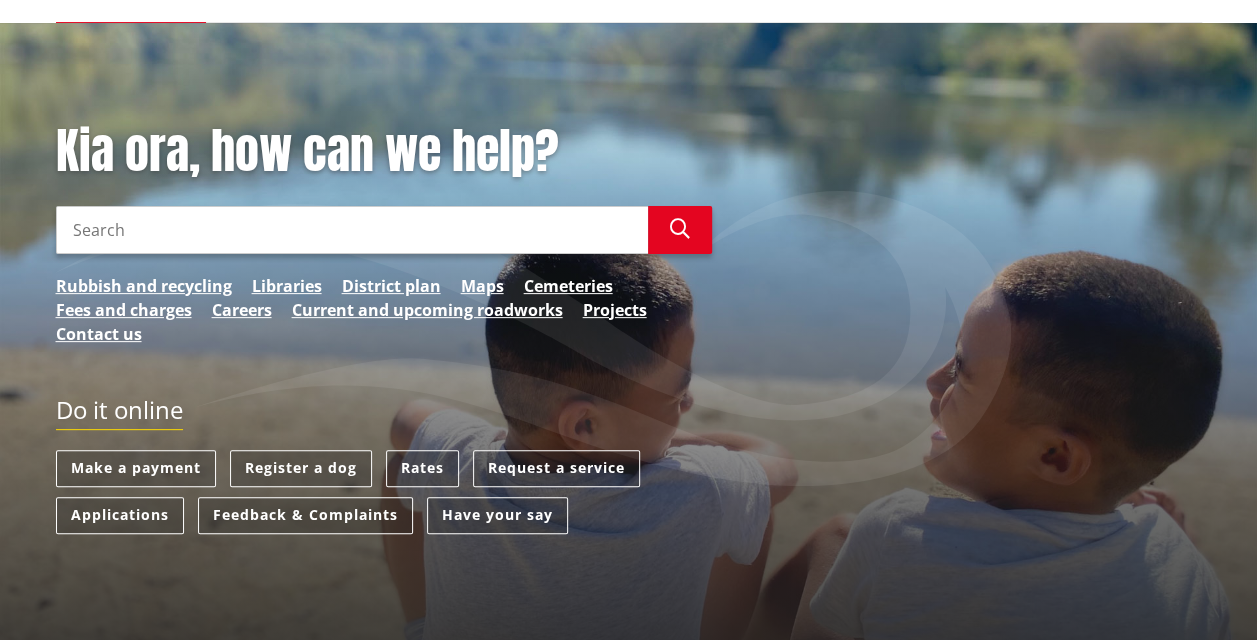 click on "Search" at bounding box center [352, 230] 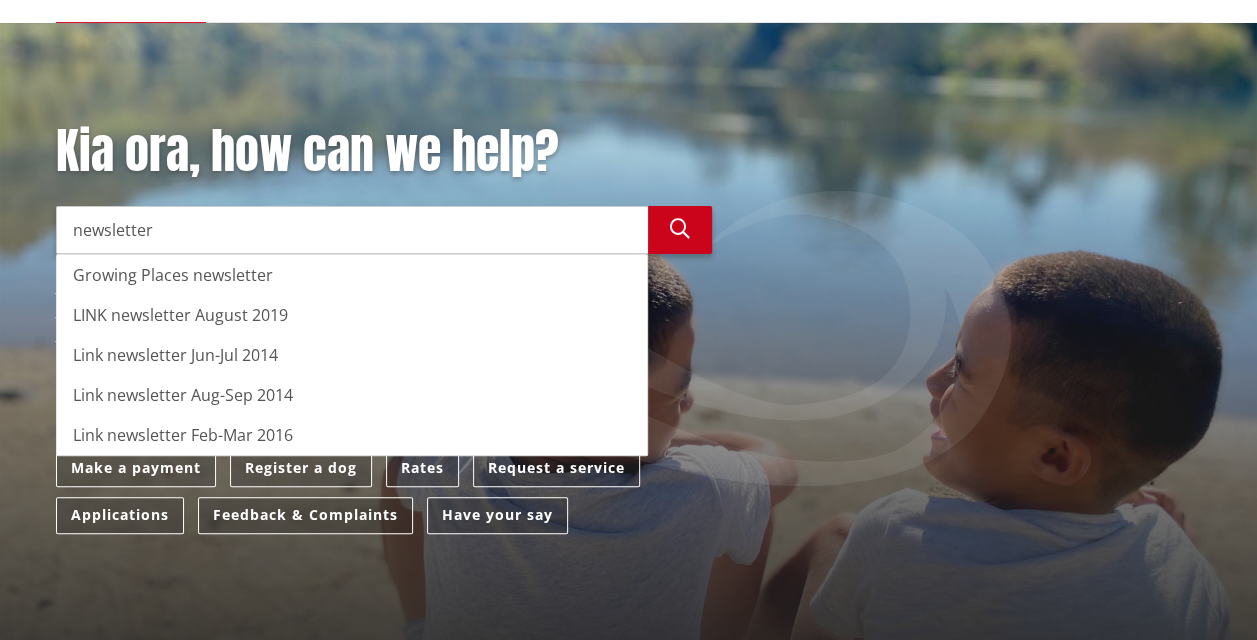 type on "newsletter" 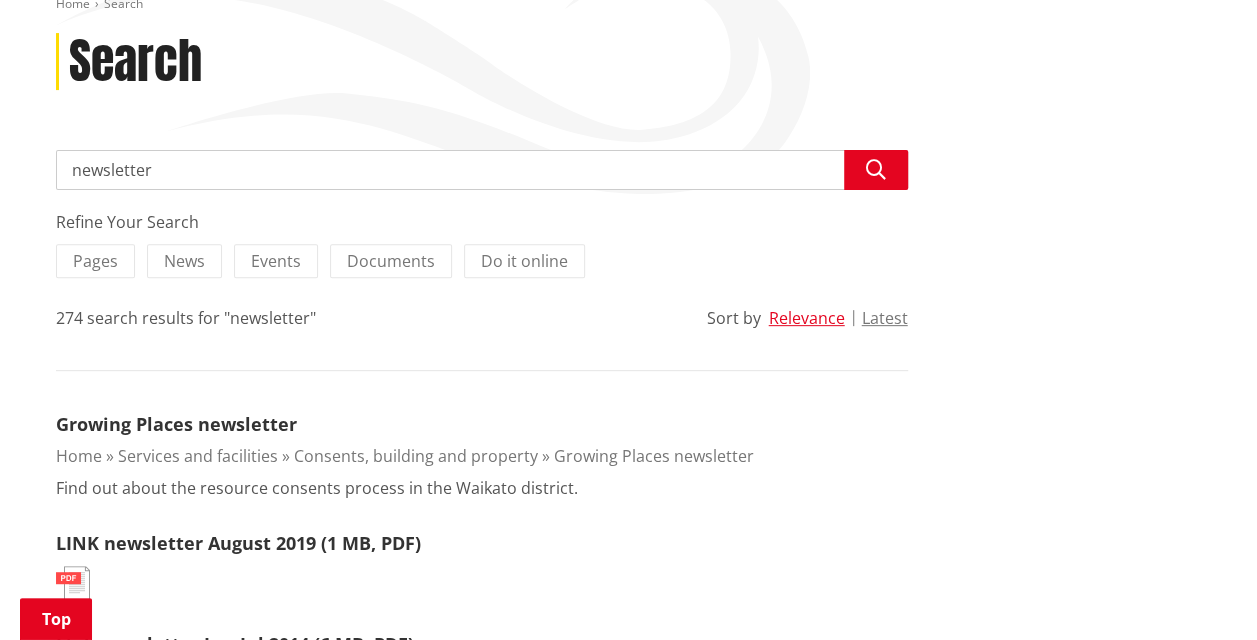 scroll, scrollTop: 255, scrollLeft: 0, axis: vertical 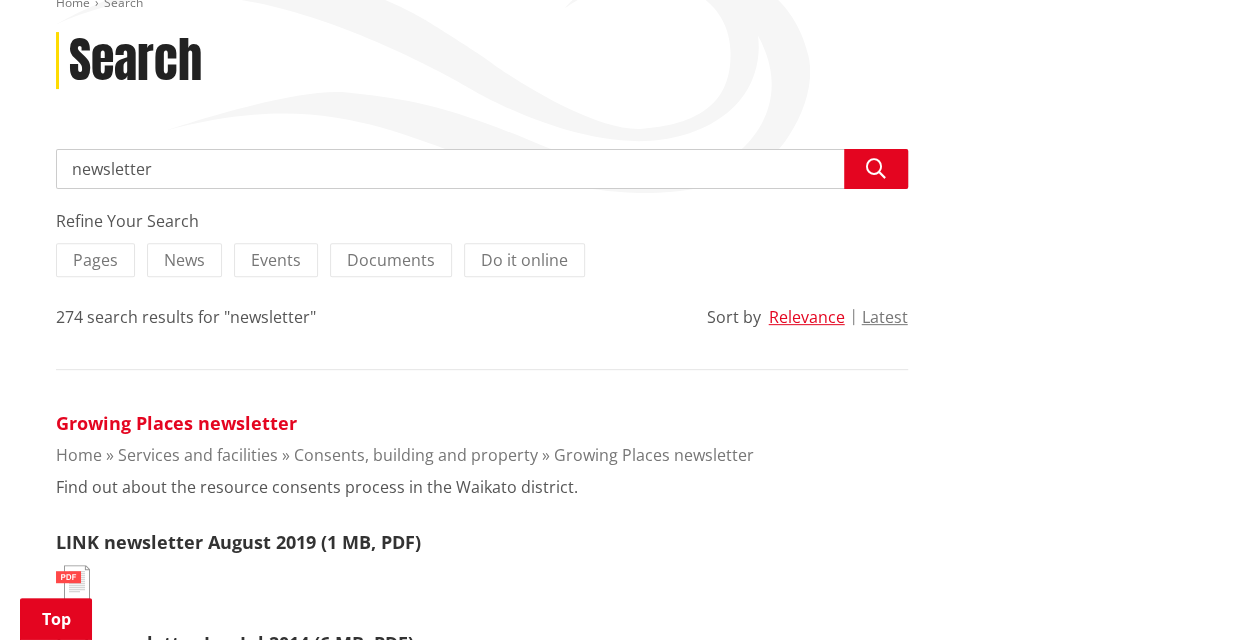 click on "Growing Places newsletter" at bounding box center [176, 423] 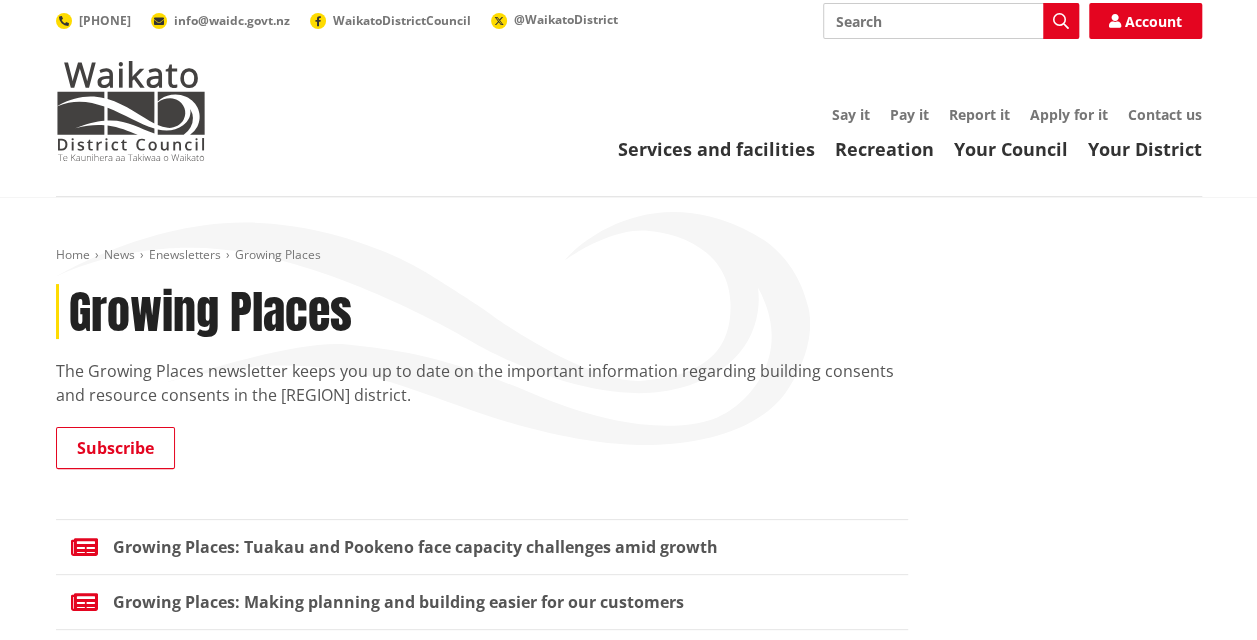 scroll, scrollTop: 1, scrollLeft: 0, axis: vertical 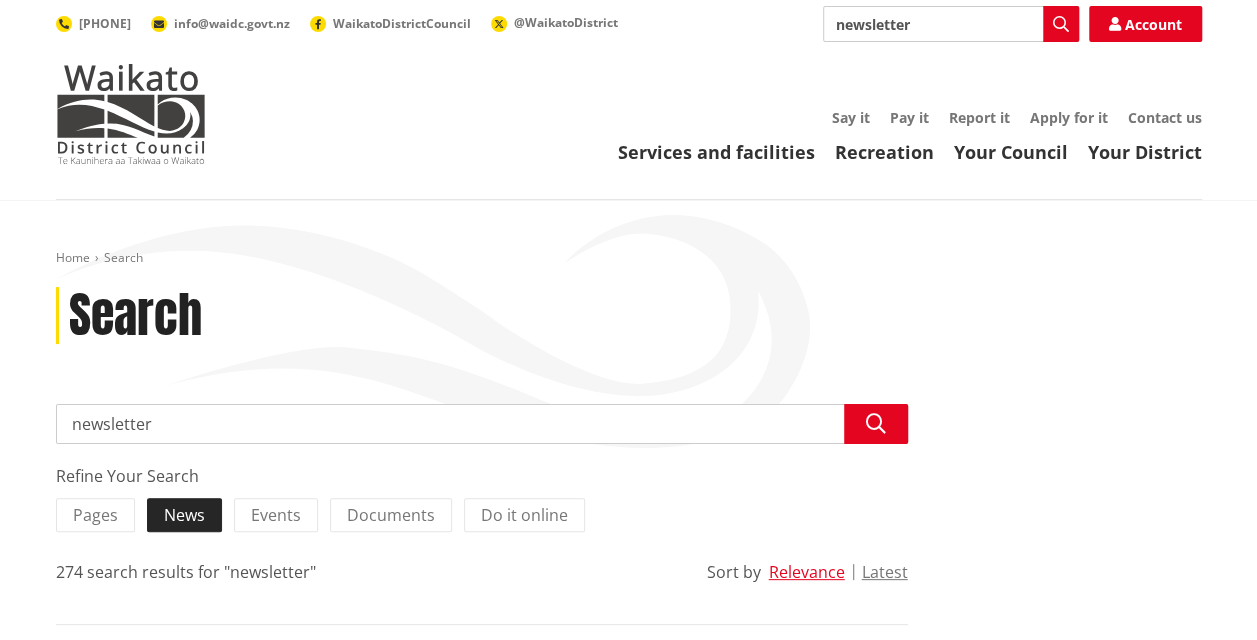 click on "News" at bounding box center (184, 515) 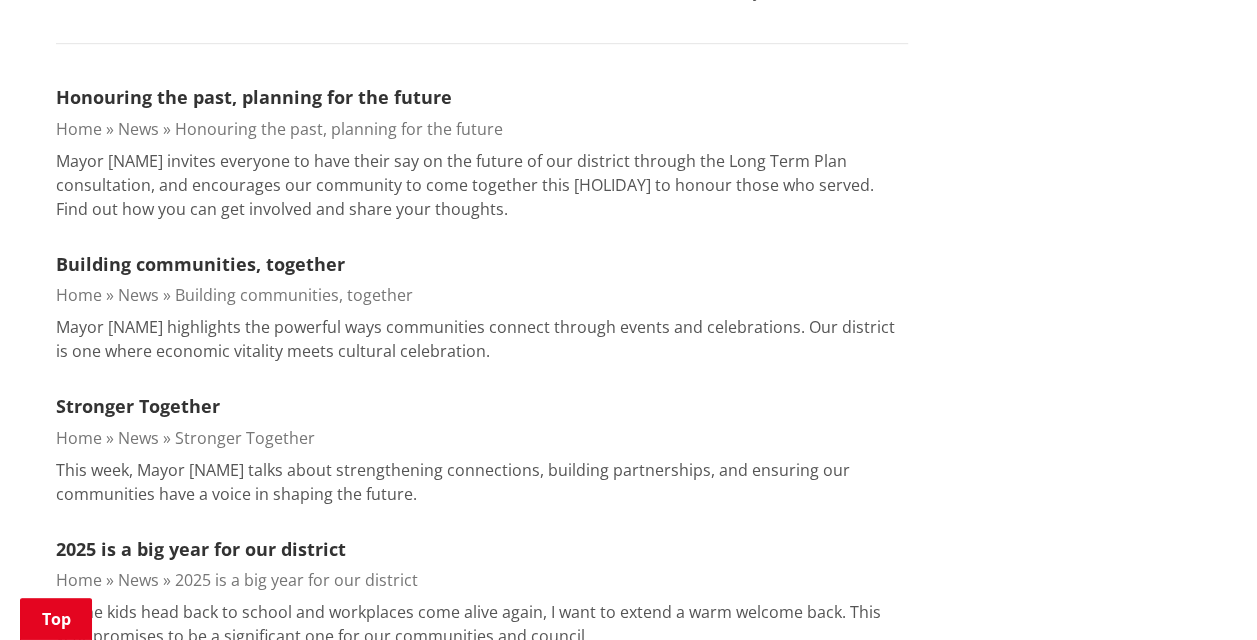 scroll, scrollTop: 582, scrollLeft: 0, axis: vertical 